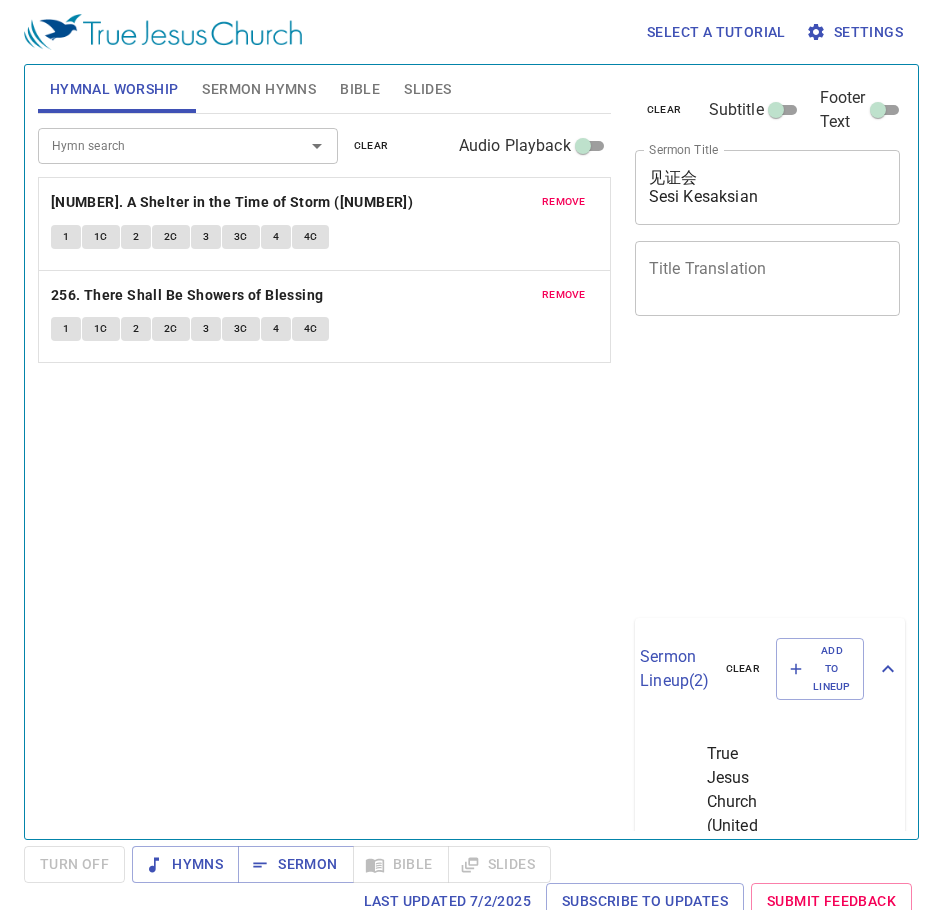 scroll, scrollTop: 0, scrollLeft: 0, axis: both 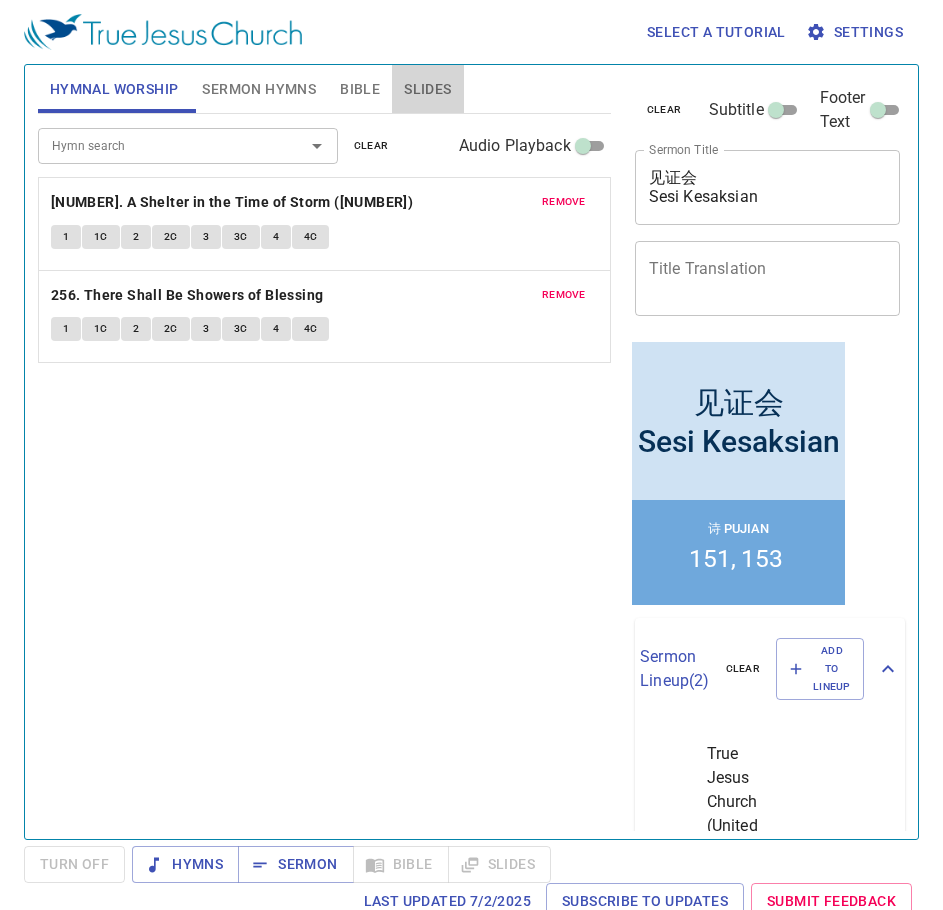 click on "Slides" at bounding box center [427, 89] 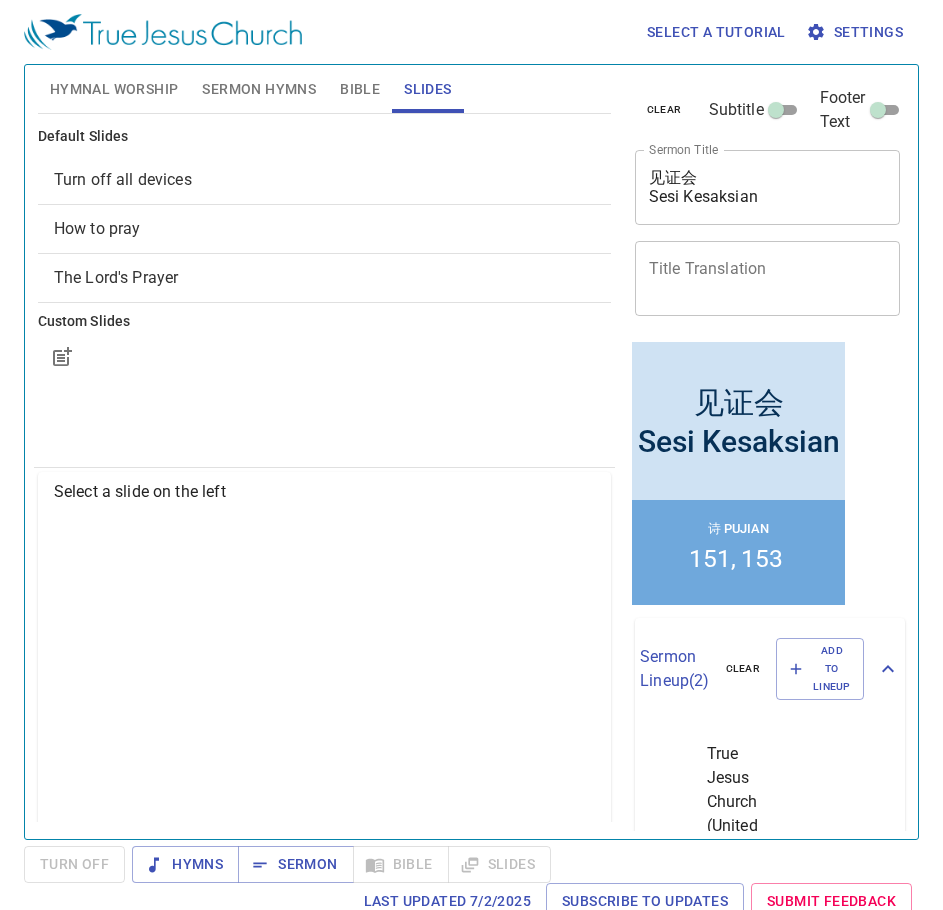 click on "Turn off all devices" at bounding box center (324, 180) 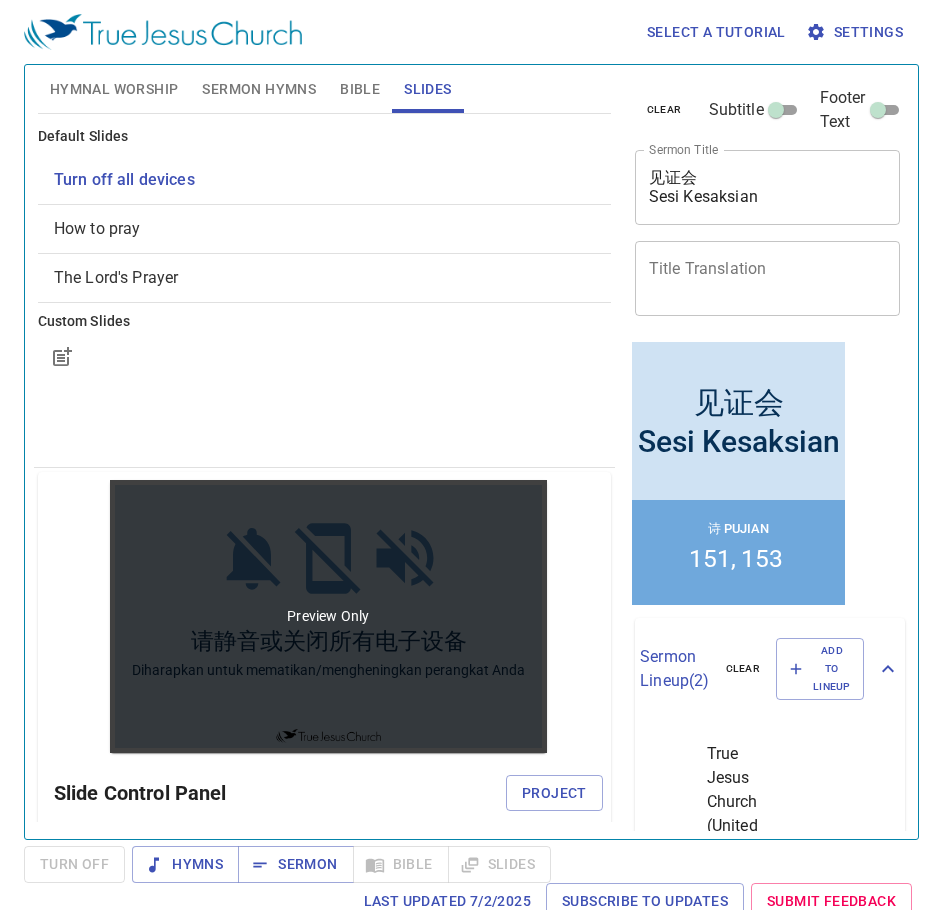 scroll, scrollTop: 0, scrollLeft: 0, axis: both 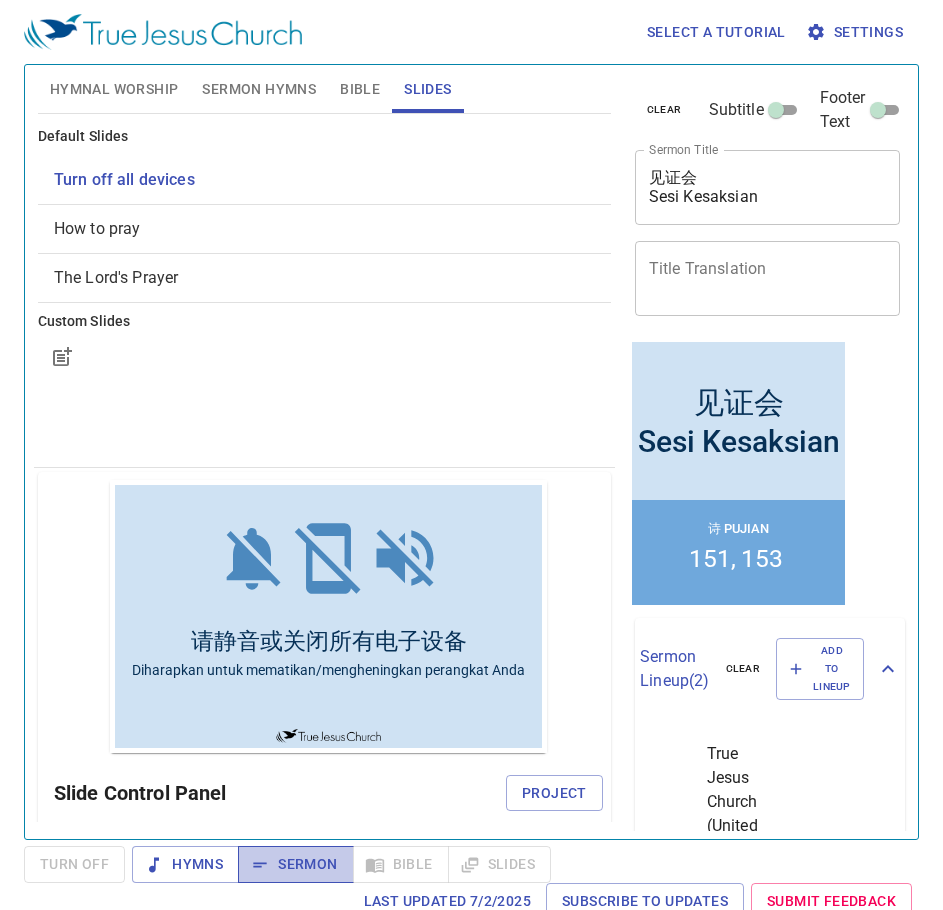 click on "Sermon" at bounding box center (295, 864) 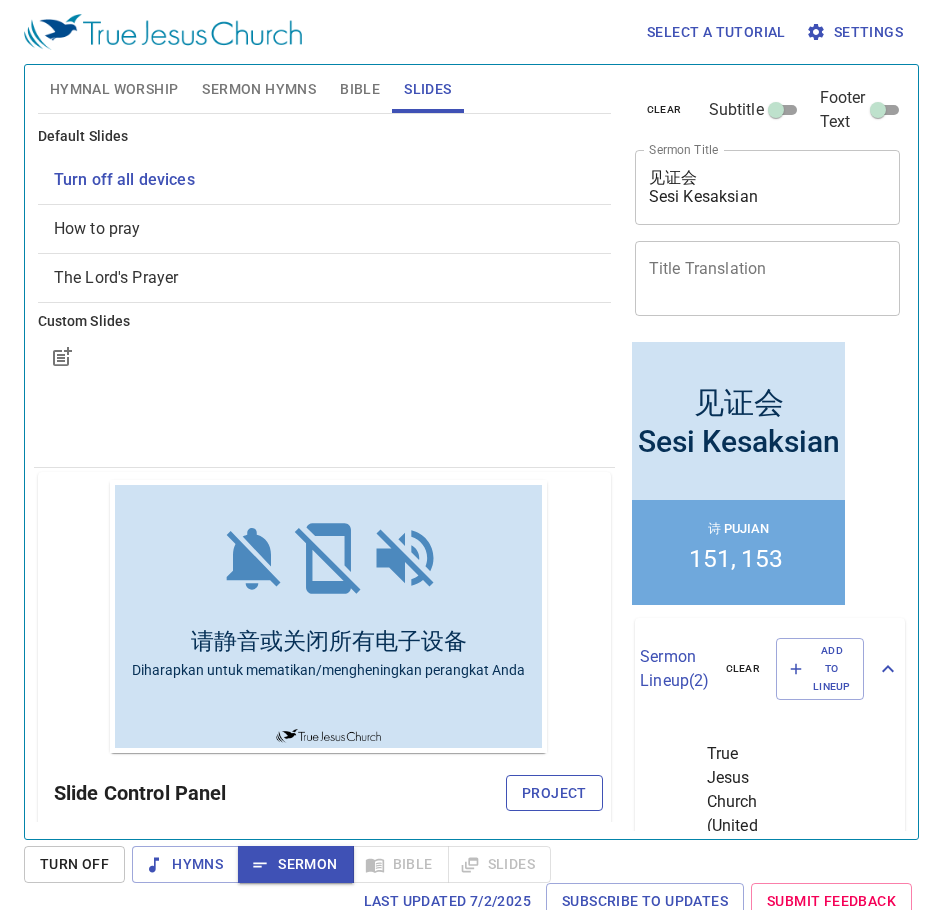 click on "Project" at bounding box center (554, 793) 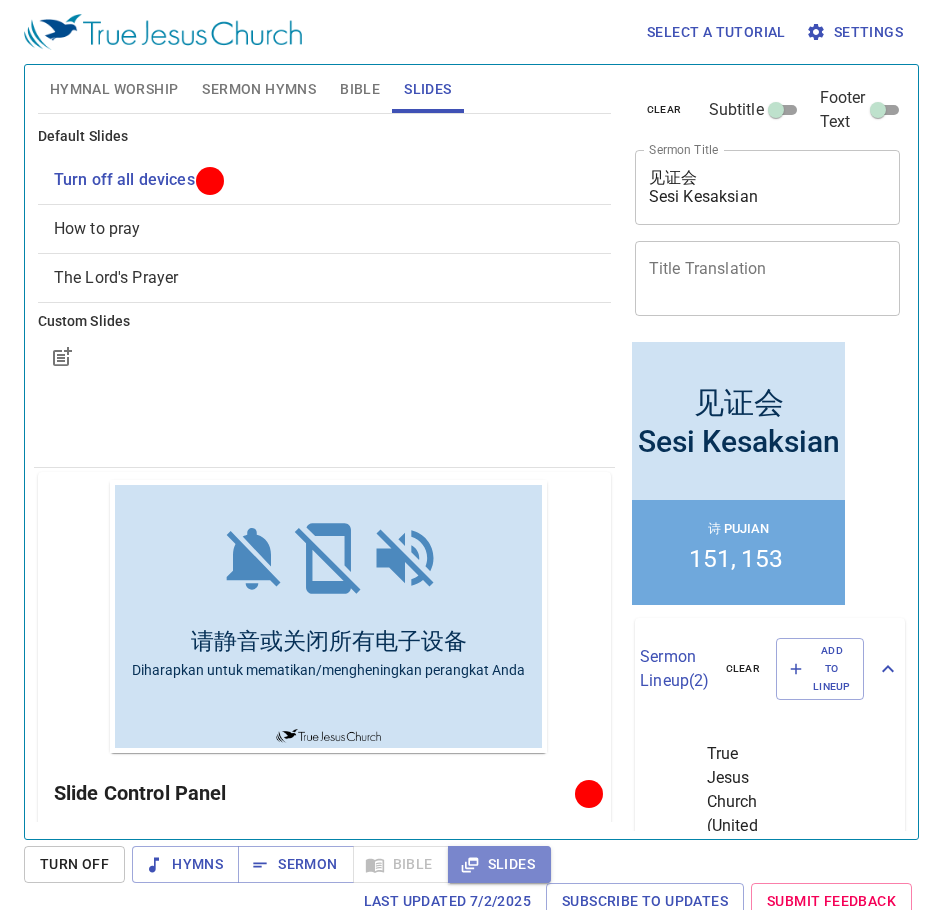 click on "Slides" at bounding box center [499, 864] 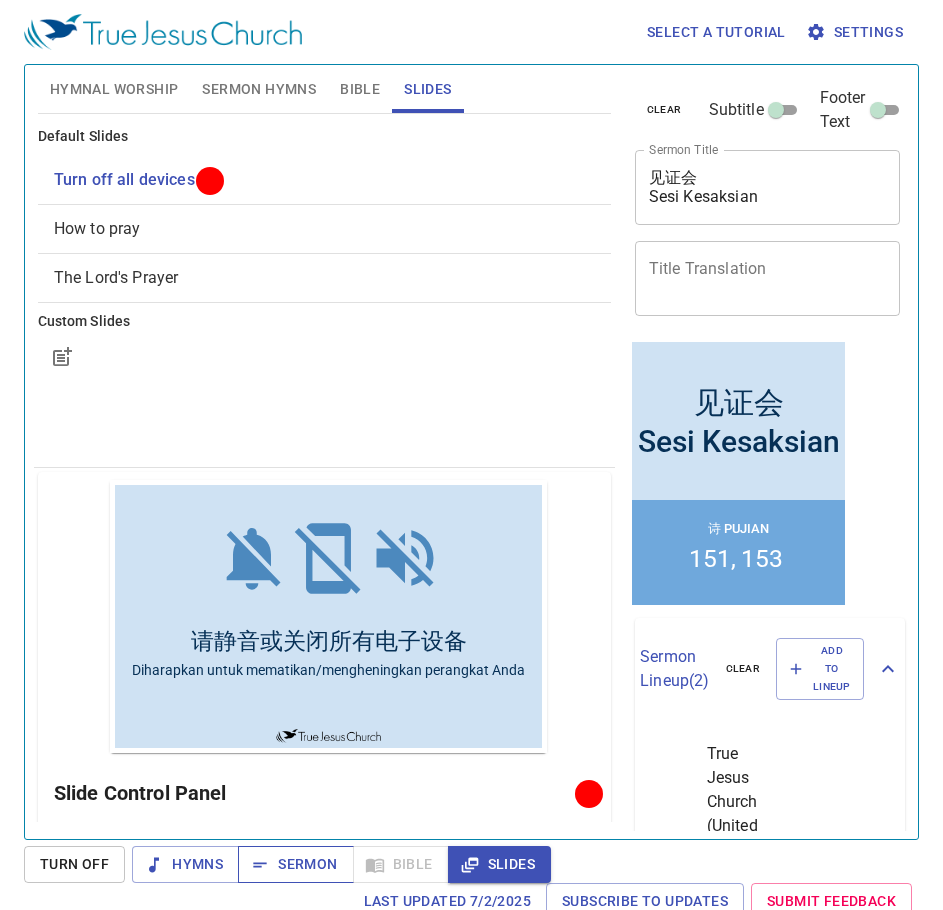 click on "Sermon" at bounding box center (295, 864) 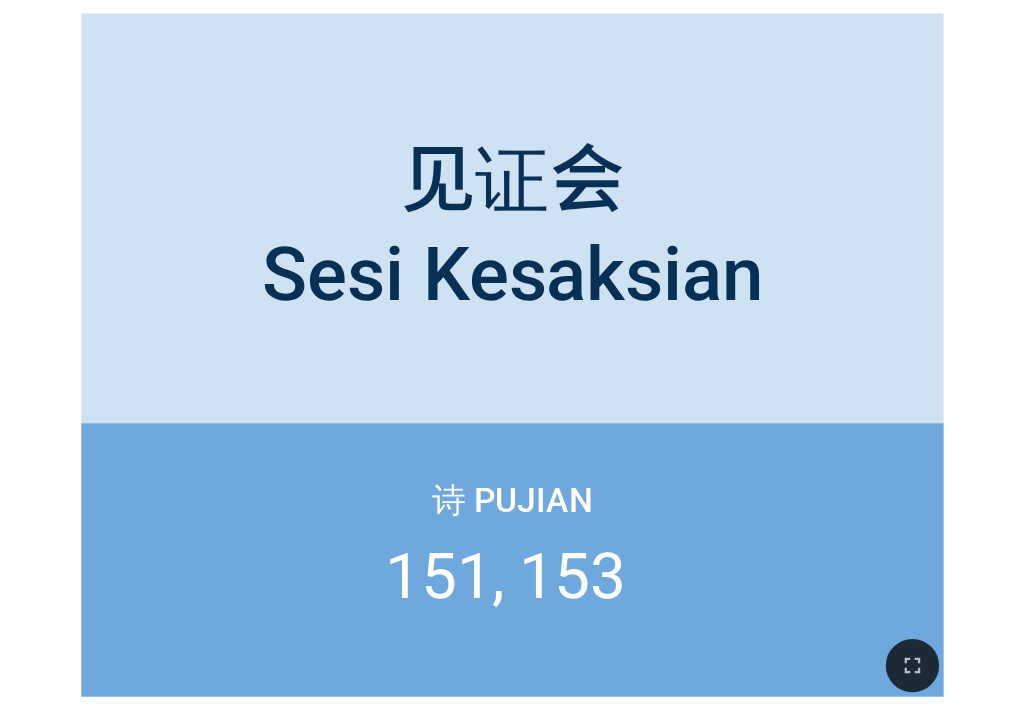 scroll, scrollTop: 0, scrollLeft: 0, axis: both 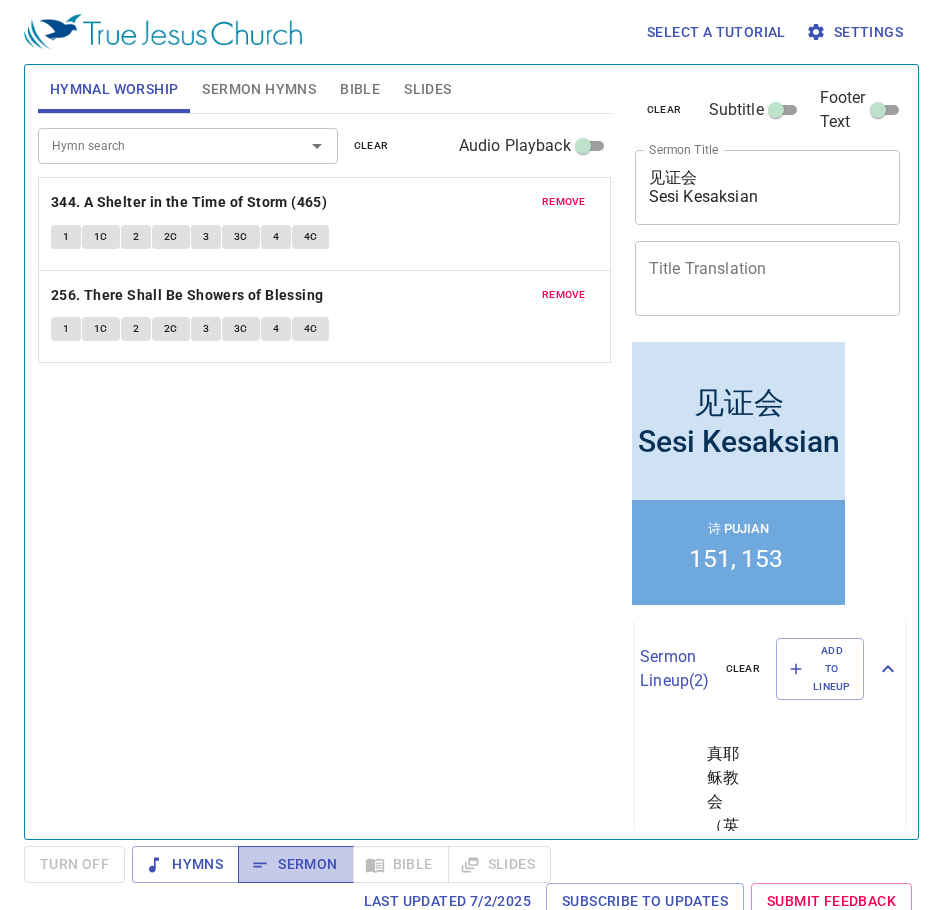 click on "Sermon" at bounding box center (295, 864) 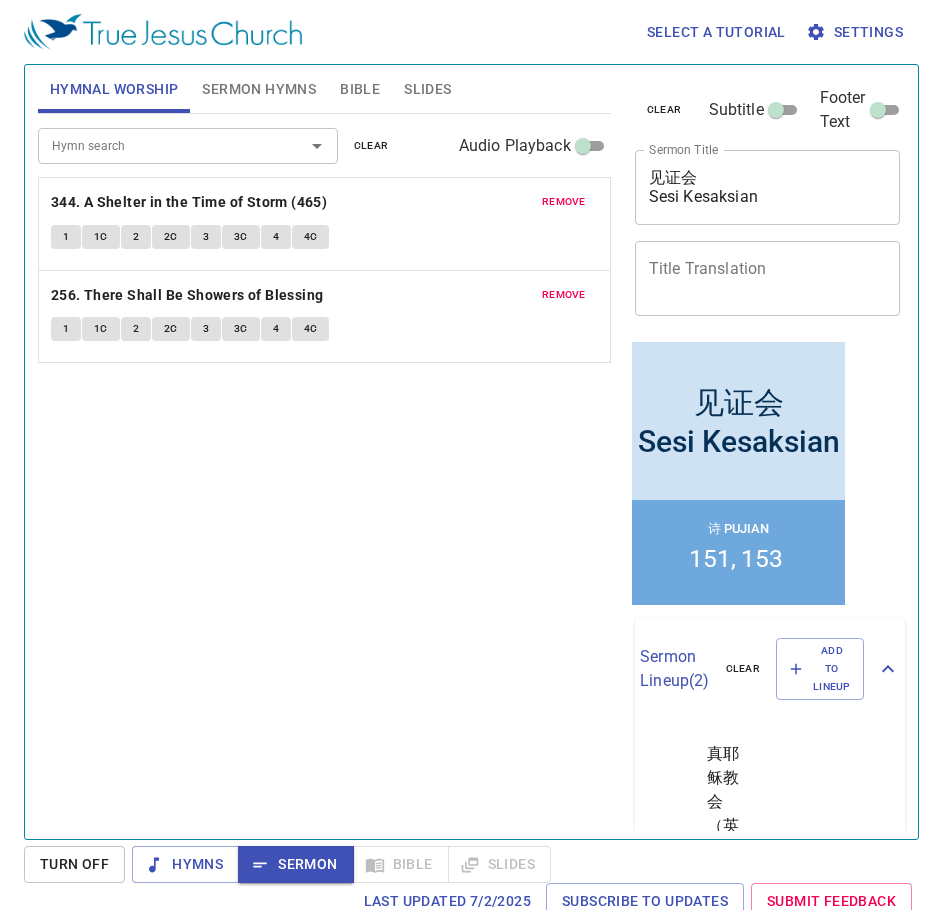 click on "Slides" at bounding box center [427, 89] 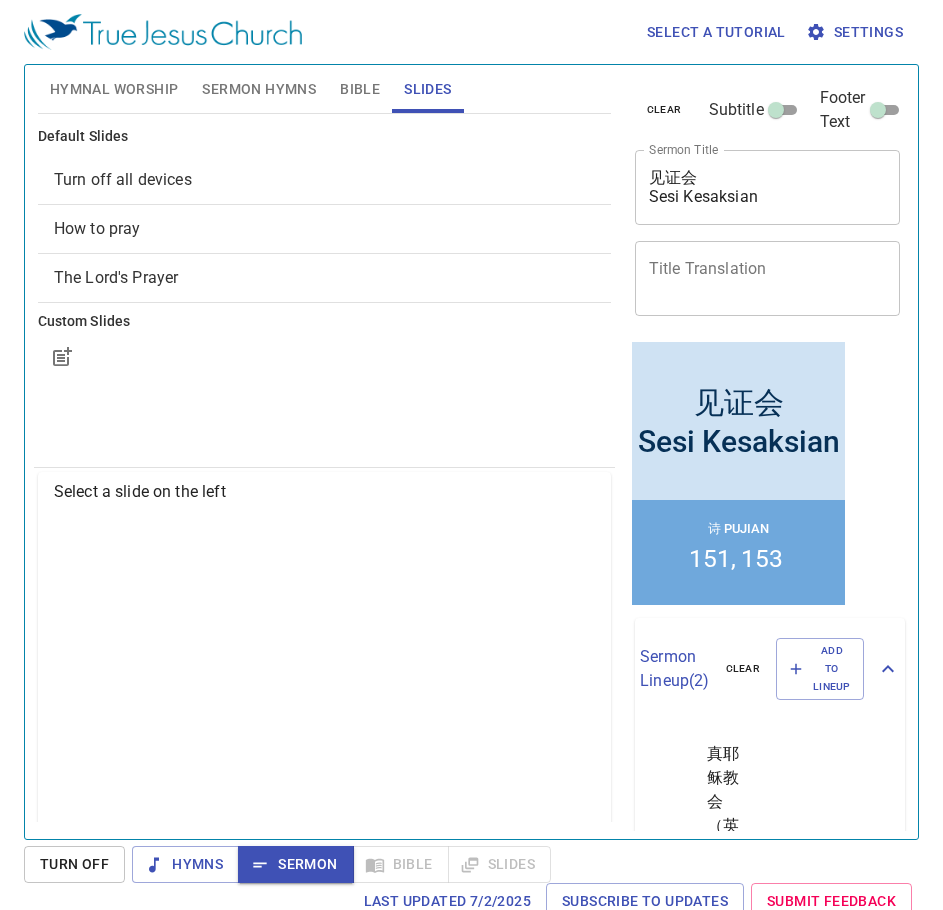 click on "The Lord's Prayer" at bounding box center (116, 277) 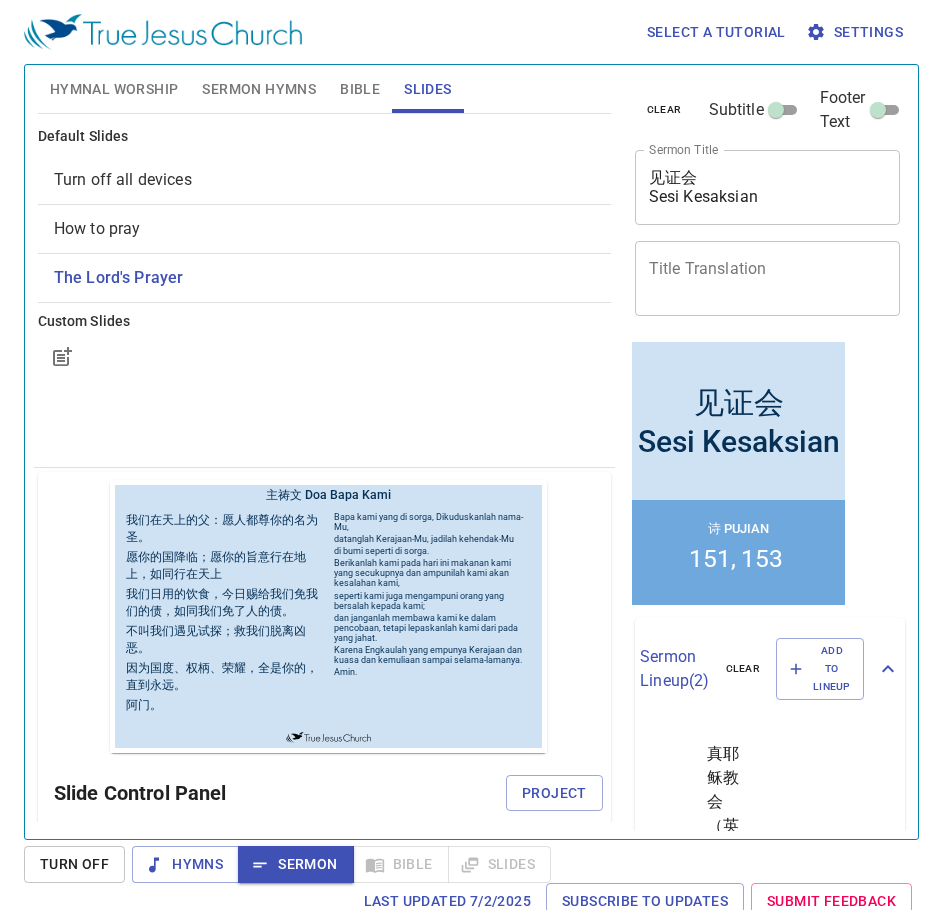 scroll, scrollTop: 0, scrollLeft: 0, axis: both 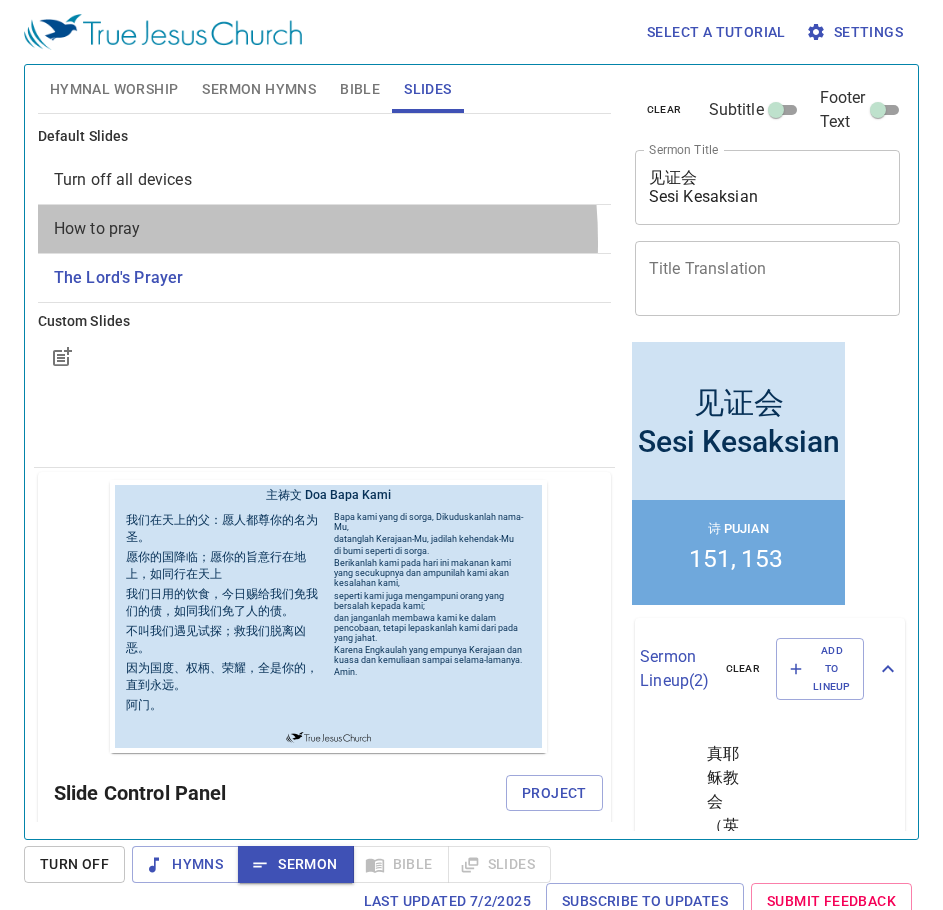 click on "How to pray" at bounding box center [324, 229] 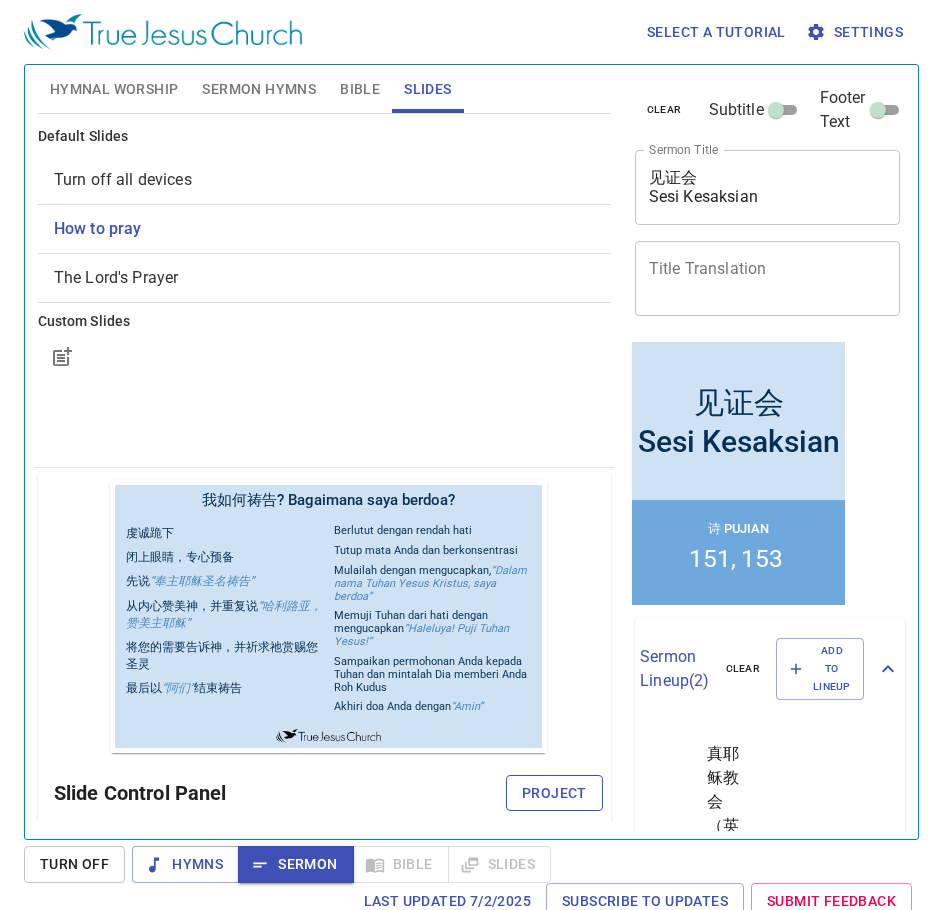 click on "Project" at bounding box center (554, 793) 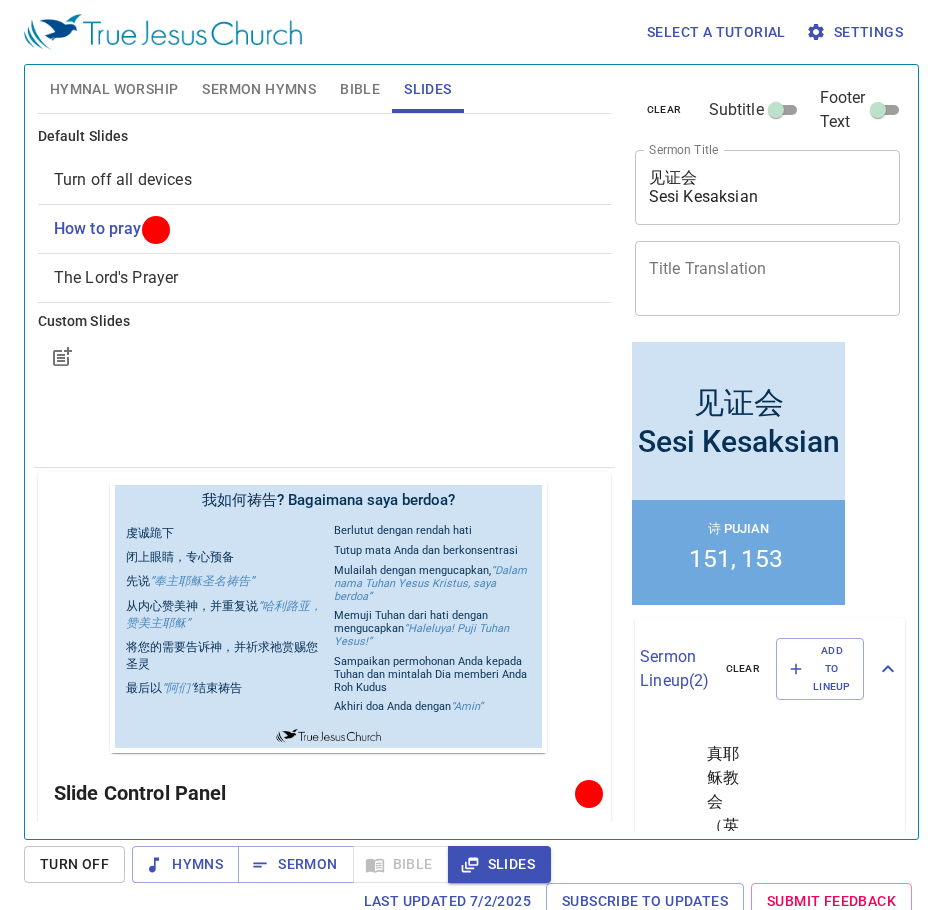 click on "Hymnal Worship" at bounding box center [114, 89] 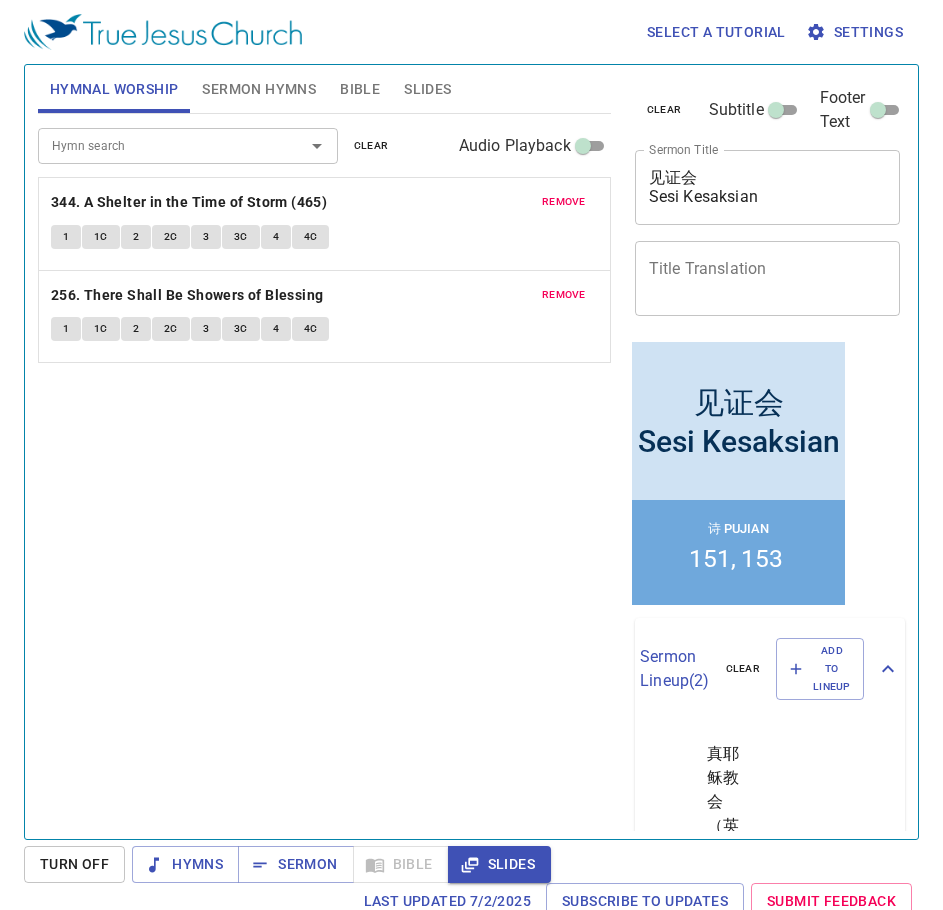 click on "remove" at bounding box center [564, 202] 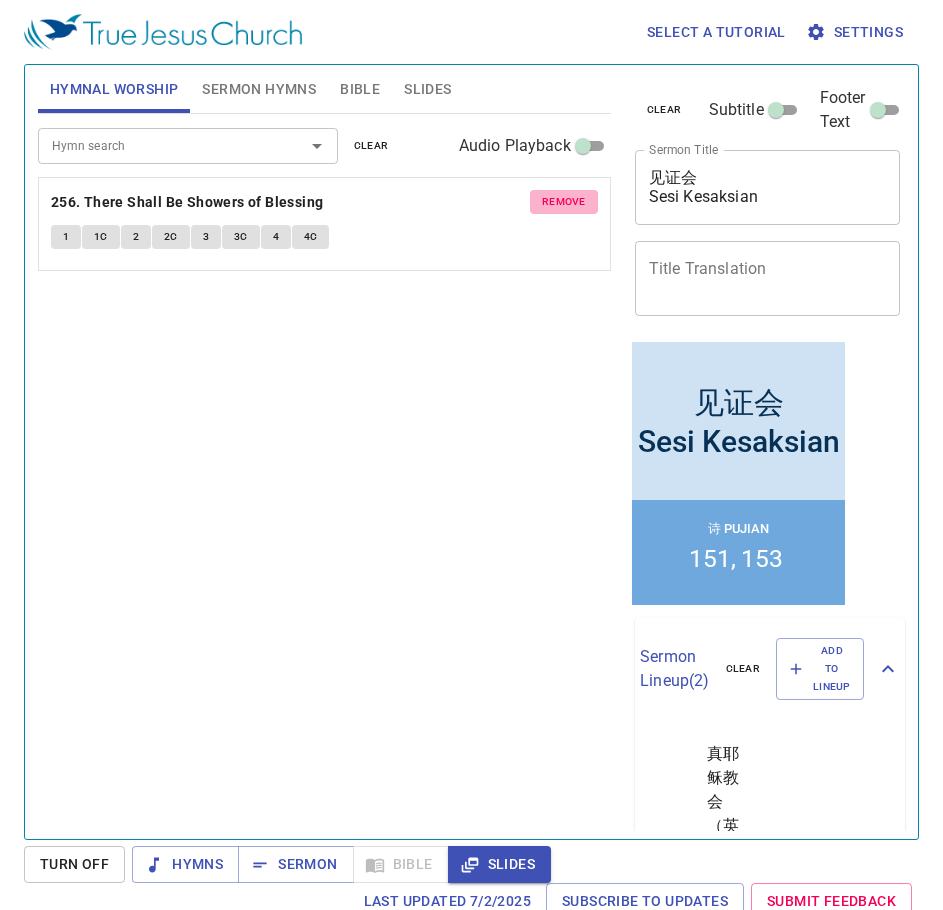 click on "remove" at bounding box center (564, 202) 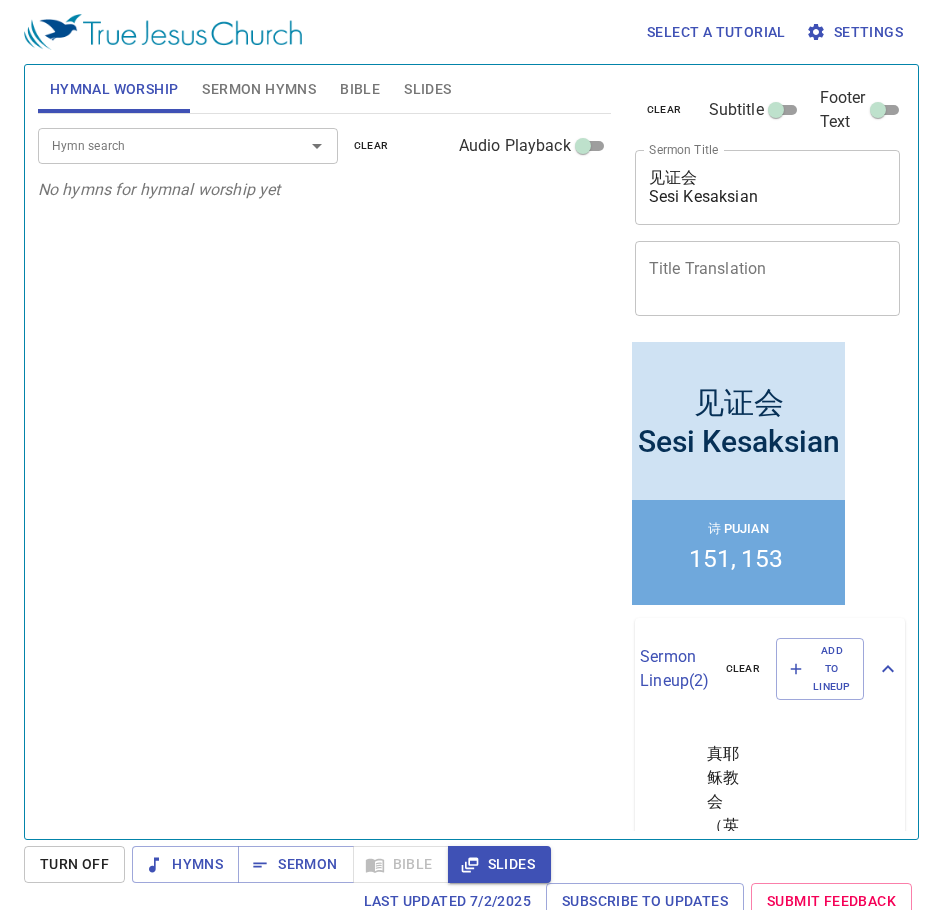click on "Hymn search" at bounding box center (158, 145) 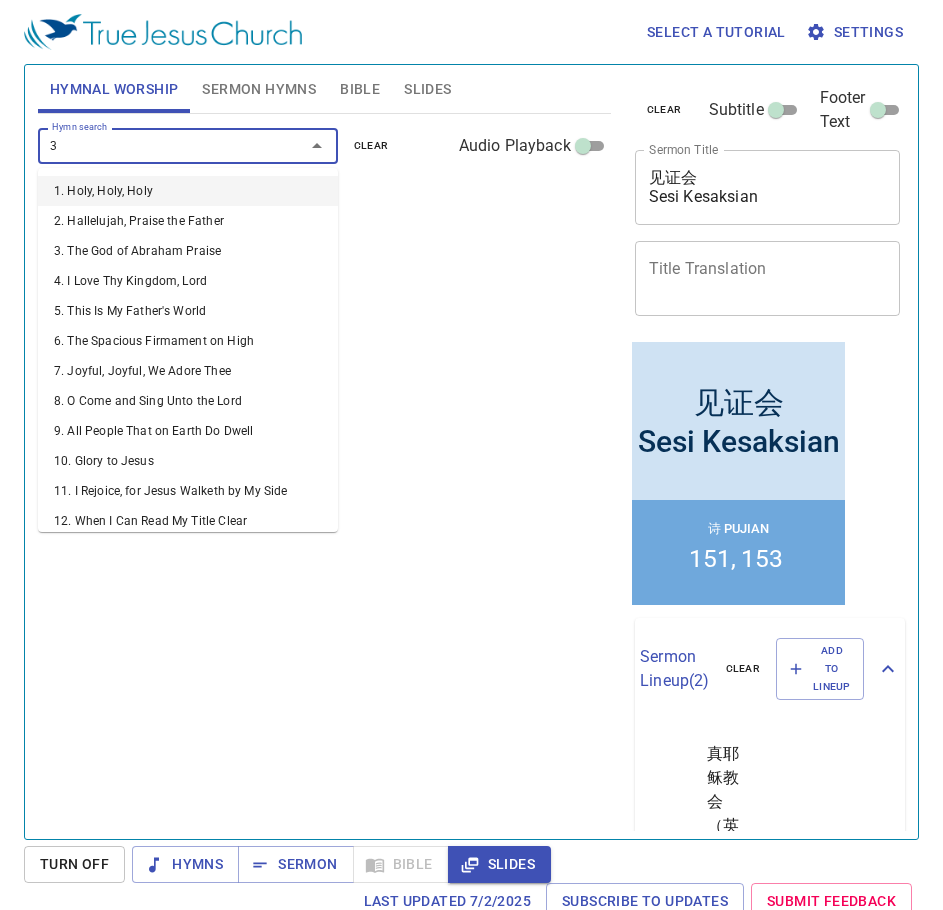type on "31" 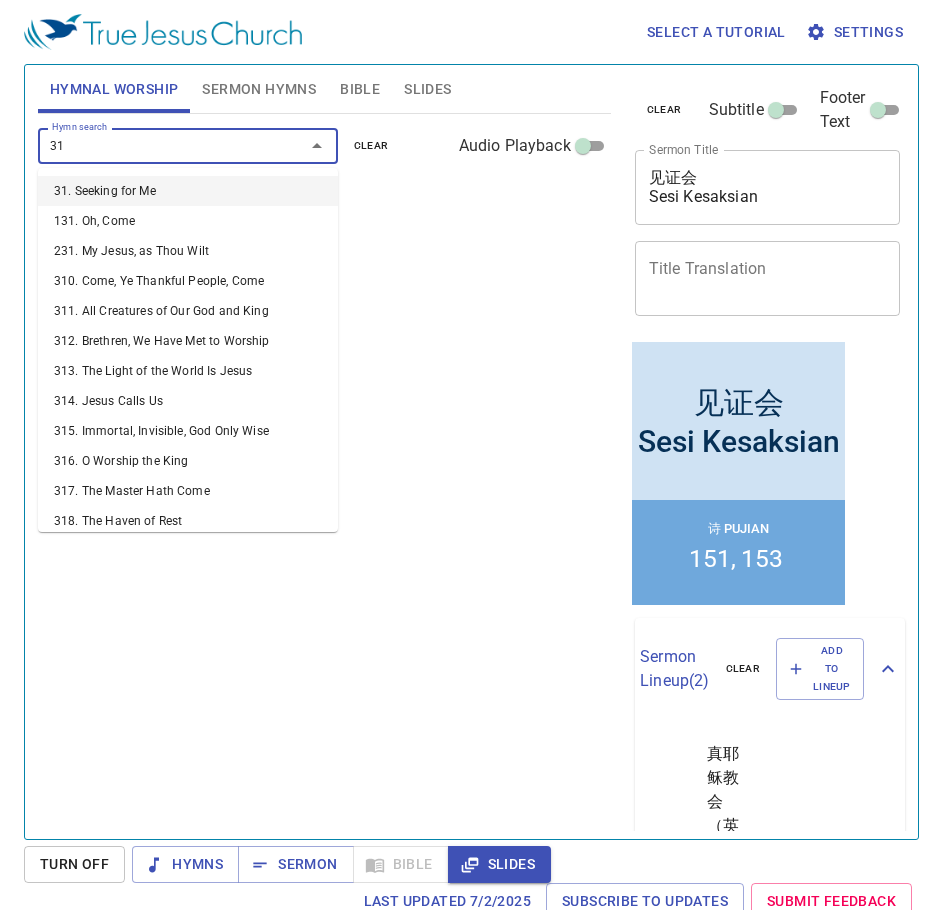 type 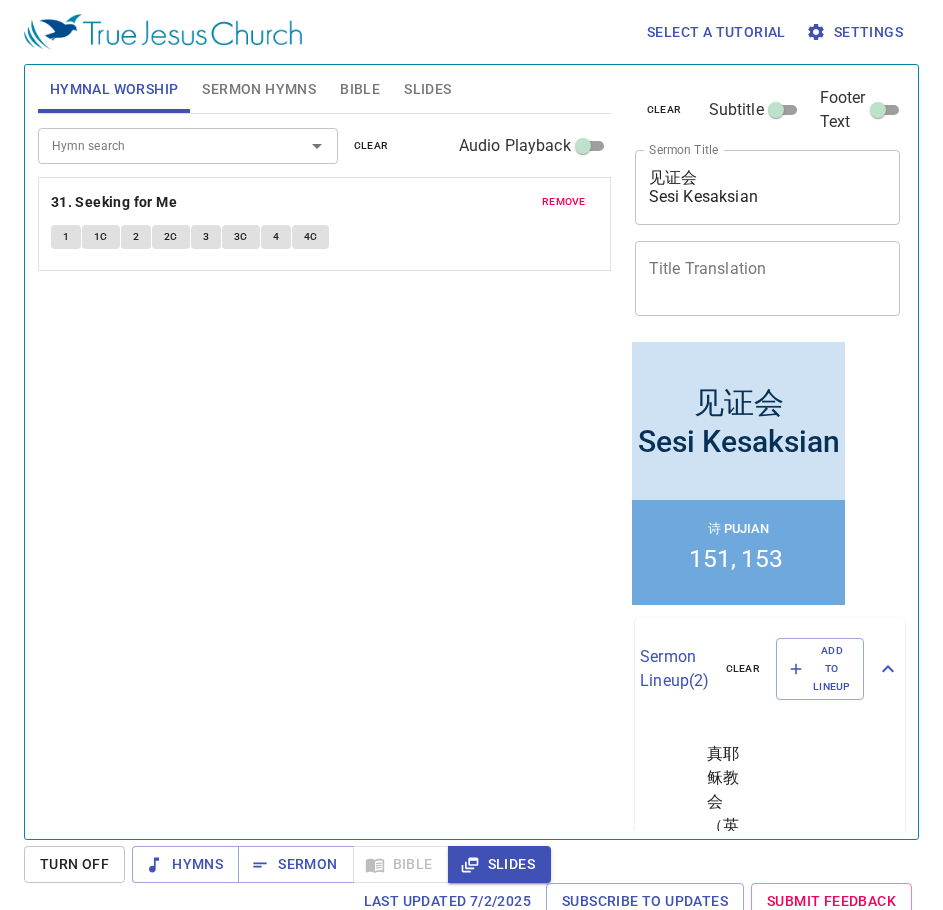 click on "31. Seeking for Me" at bounding box center [324, 202] 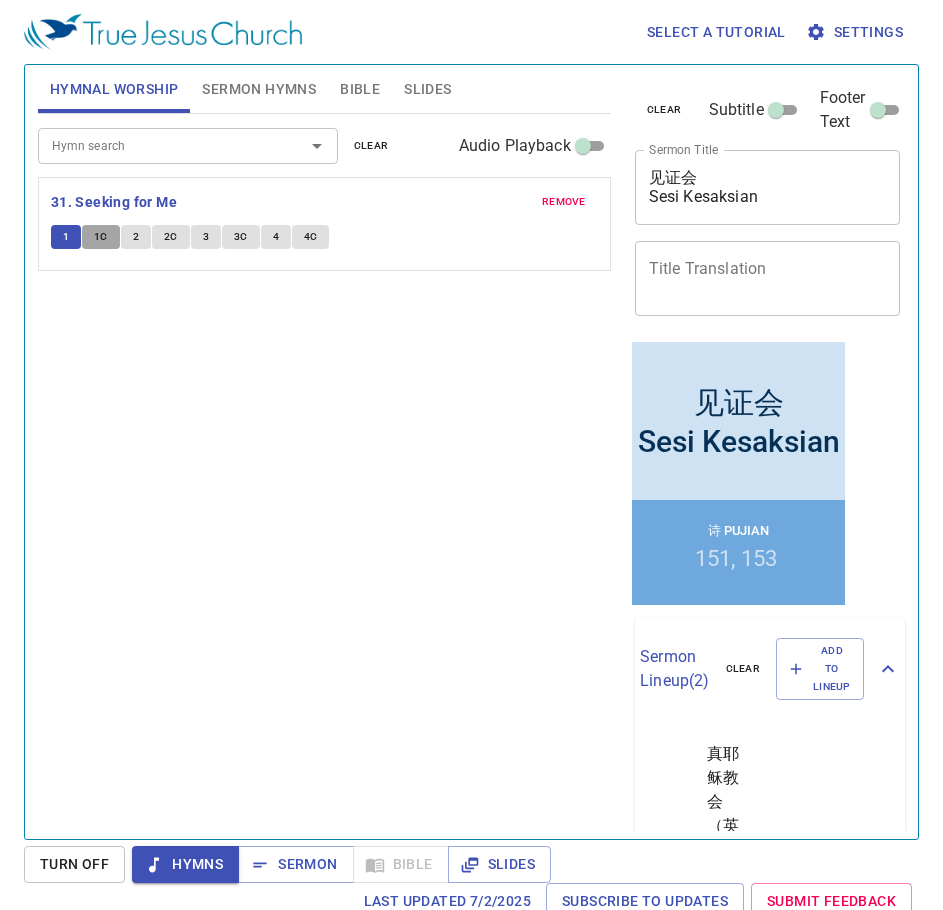 click on "1C" at bounding box center [101, 237] 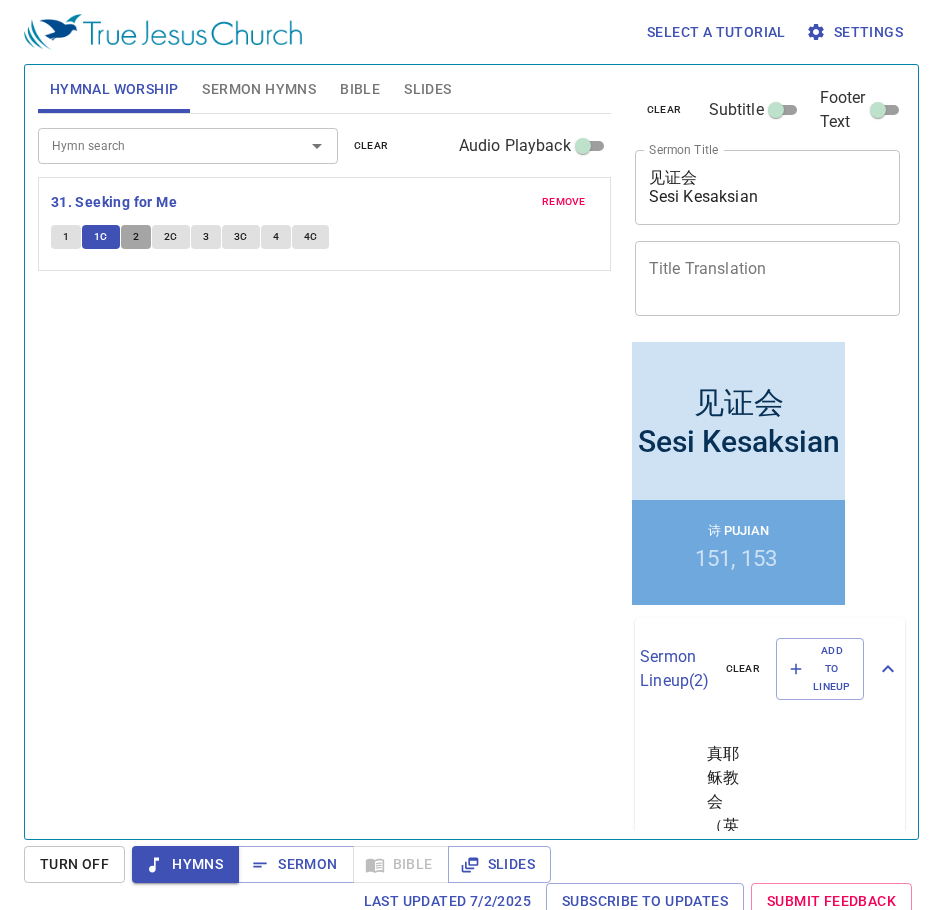 click on "2" at bounding box center (136, 237) 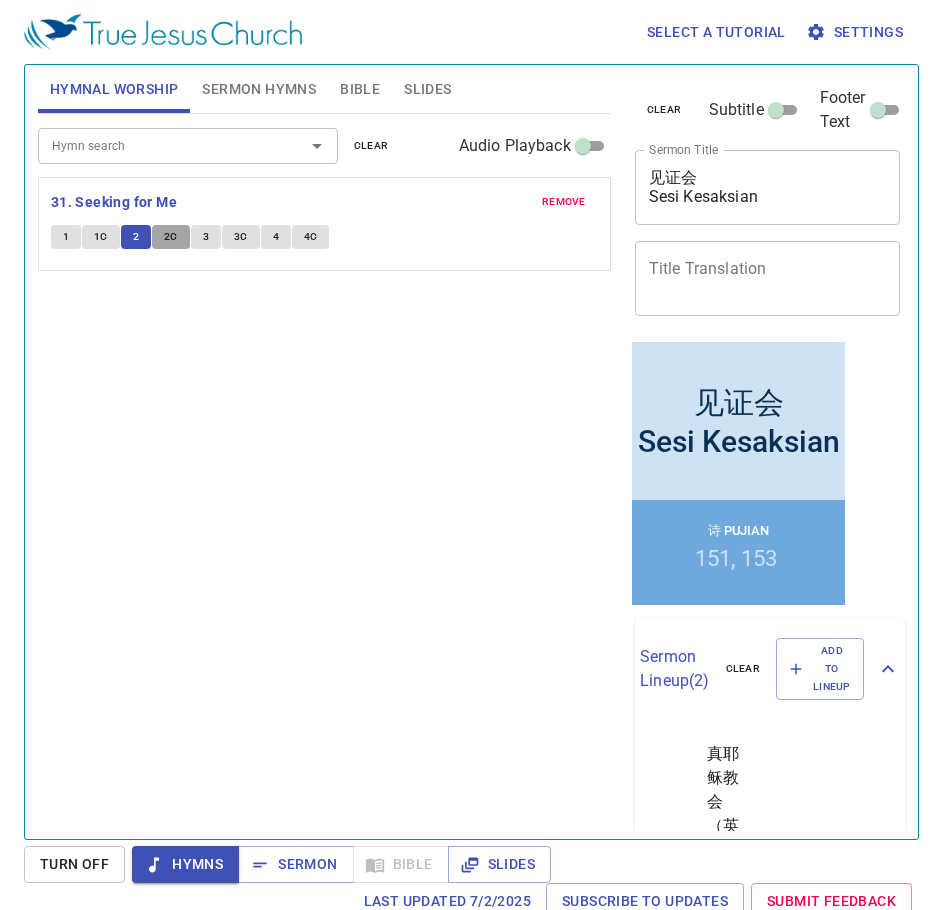 click on "2C" at bounding box center [171, 237] 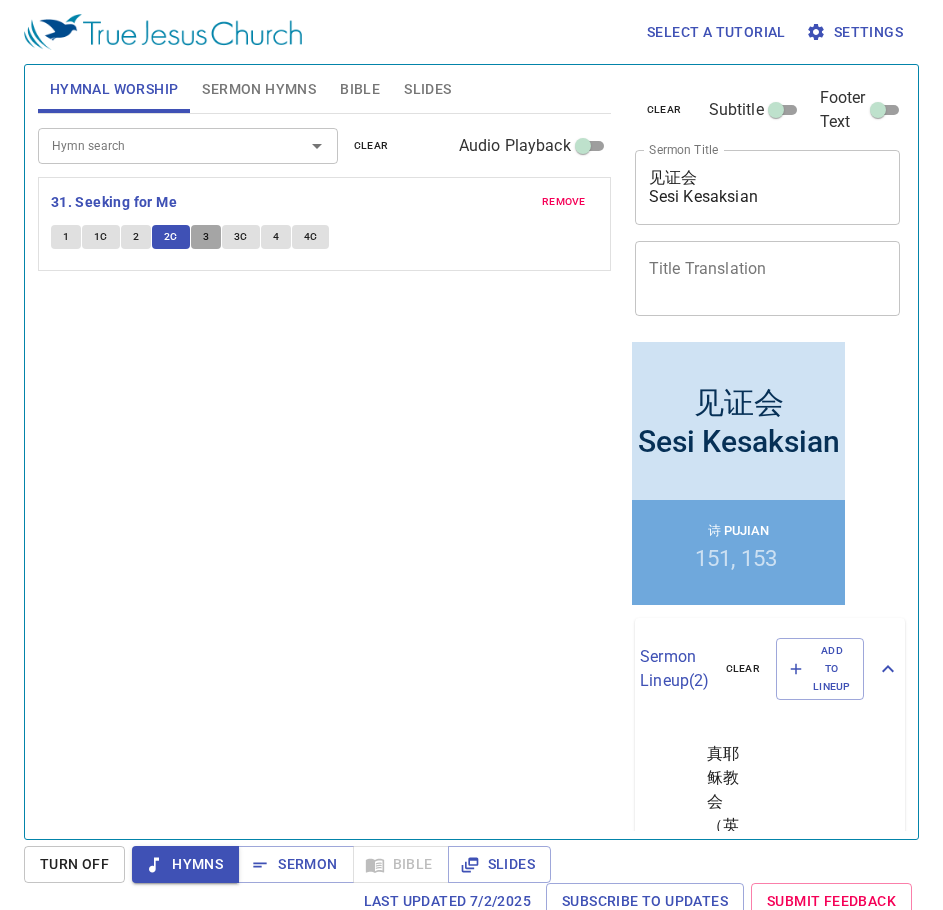 click on "3" at bounding box center [206, 237] 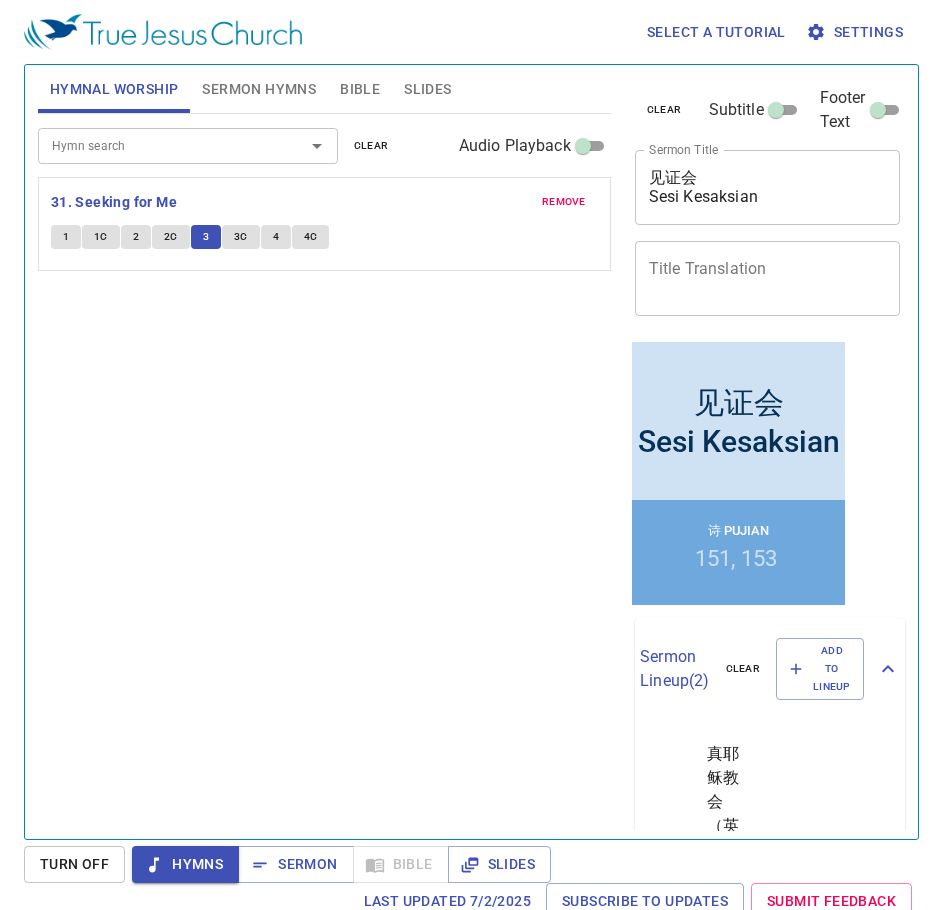click on "3C" at bounding box center (241, 237) 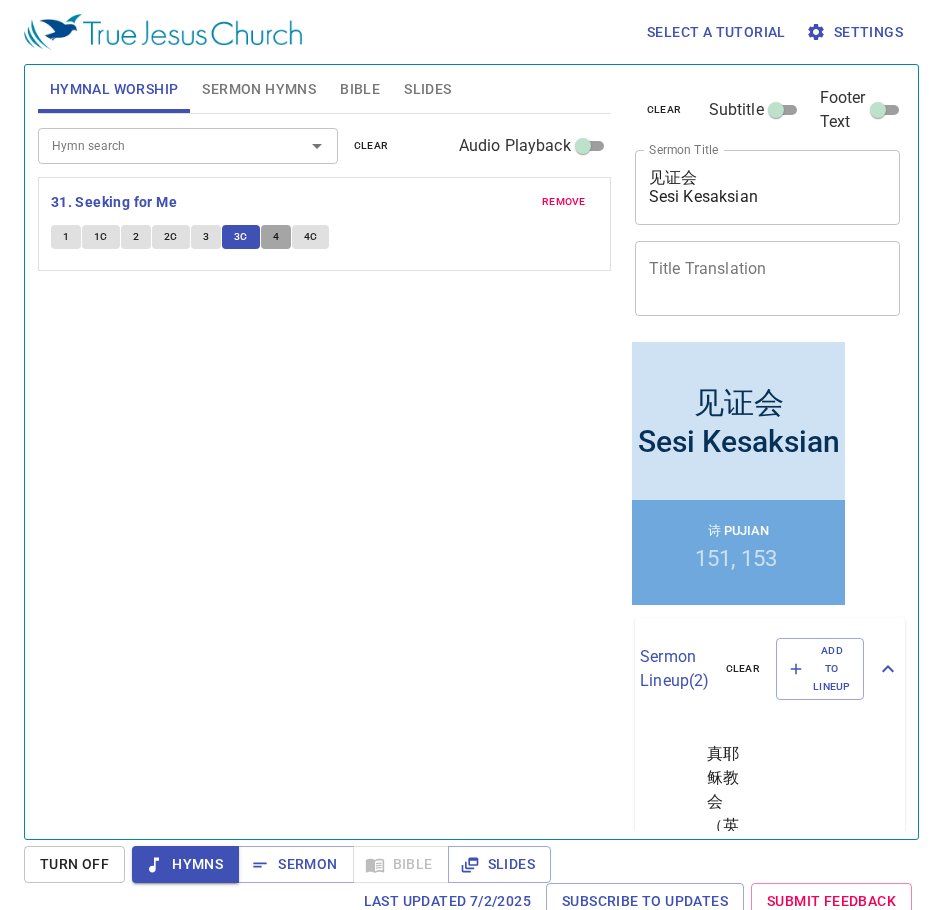 click on "4" at bounding box center [276, 237] 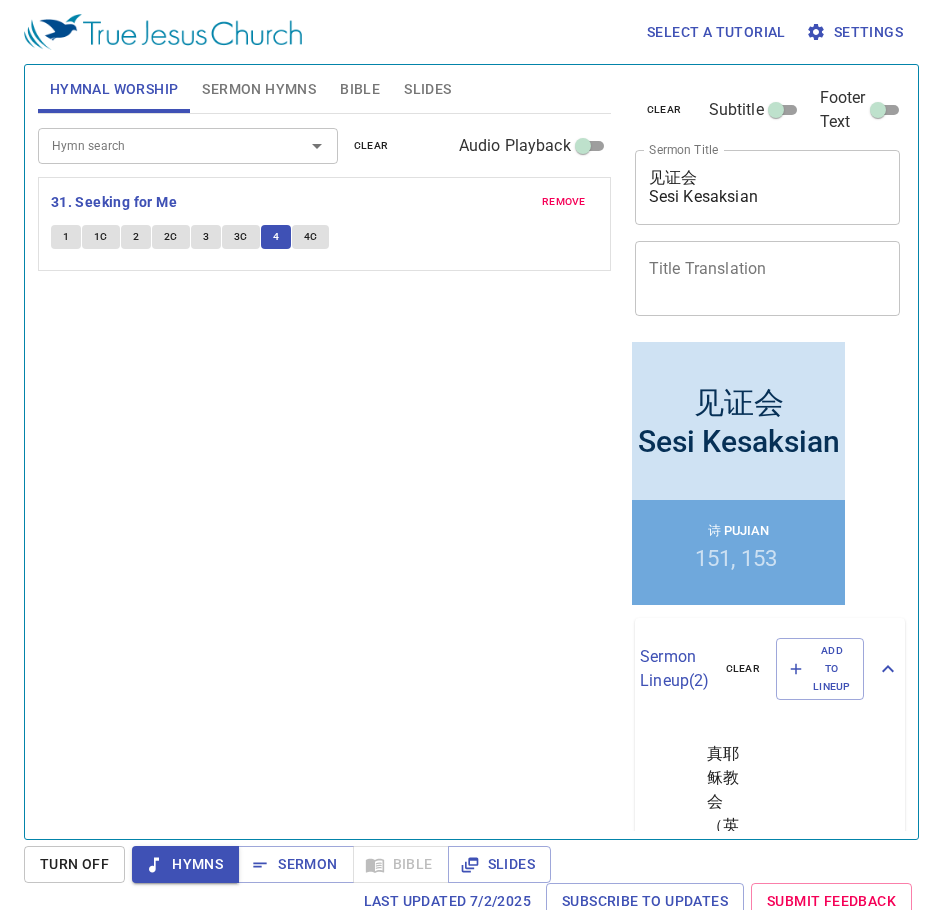 click on "4C" at bounding box center [311, 237] 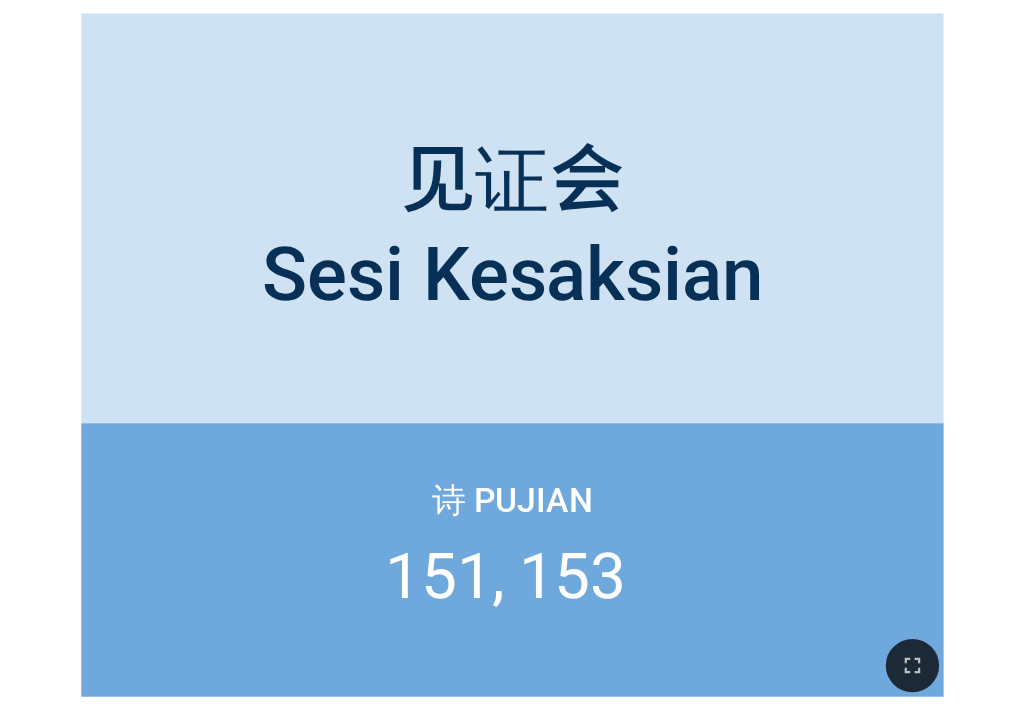 scroll, scrollTop: 0, scrollLeft: 0, axis: both 